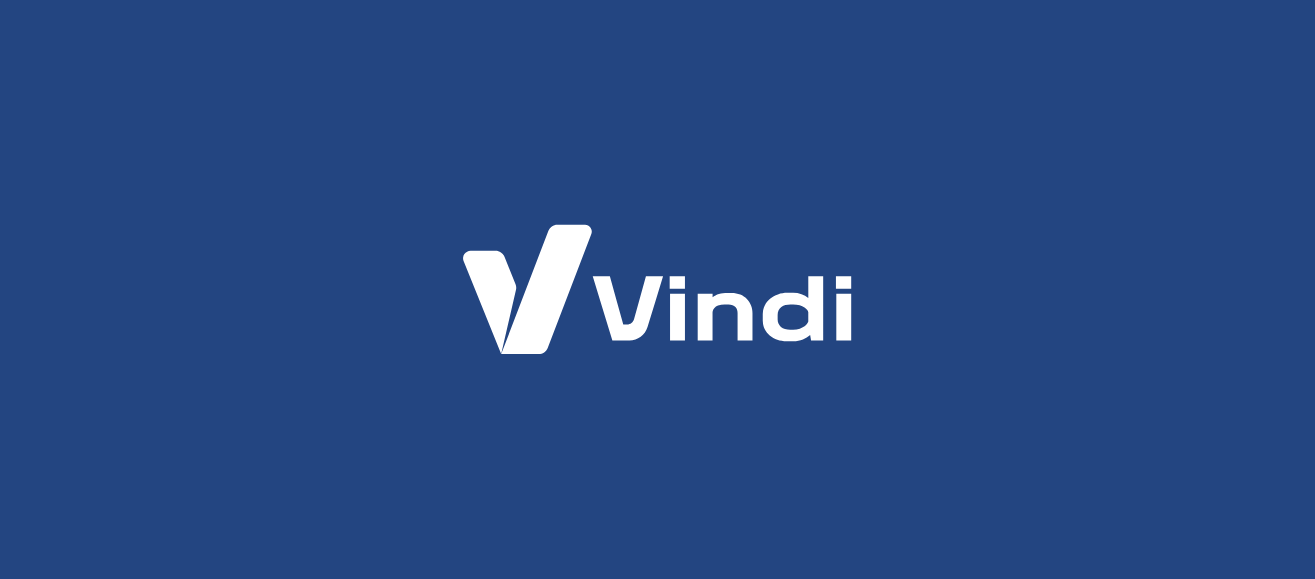 scroll, scrollTop: 0, scrollLeft: 0, axis: both 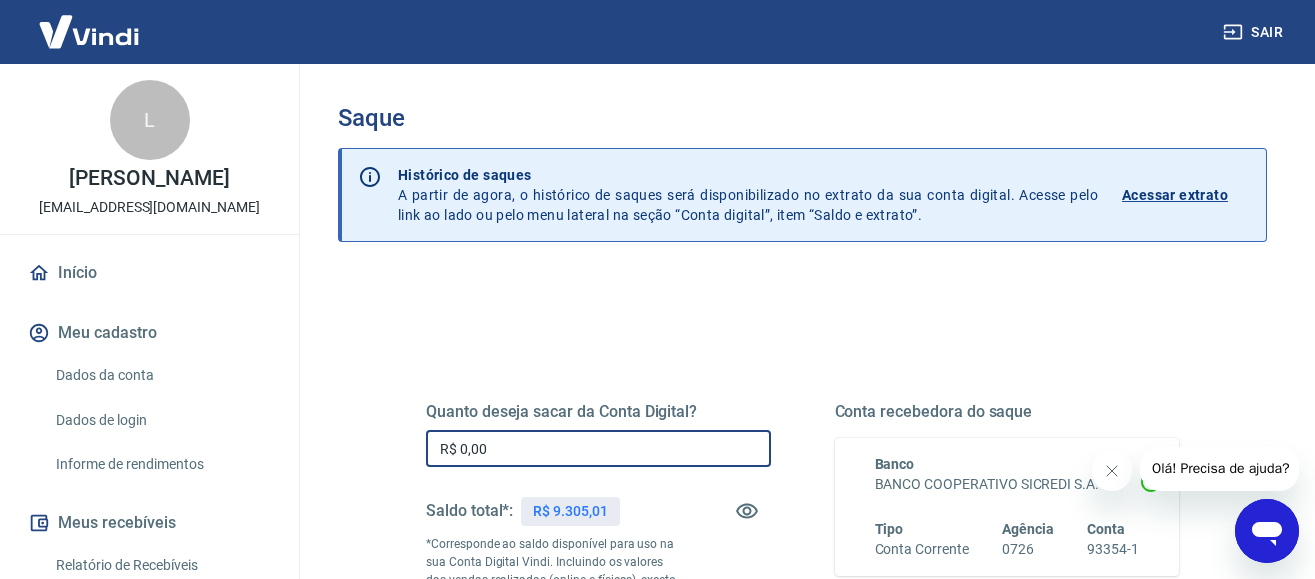 click on "R$ 0,00" at bounding box center (598, 448) 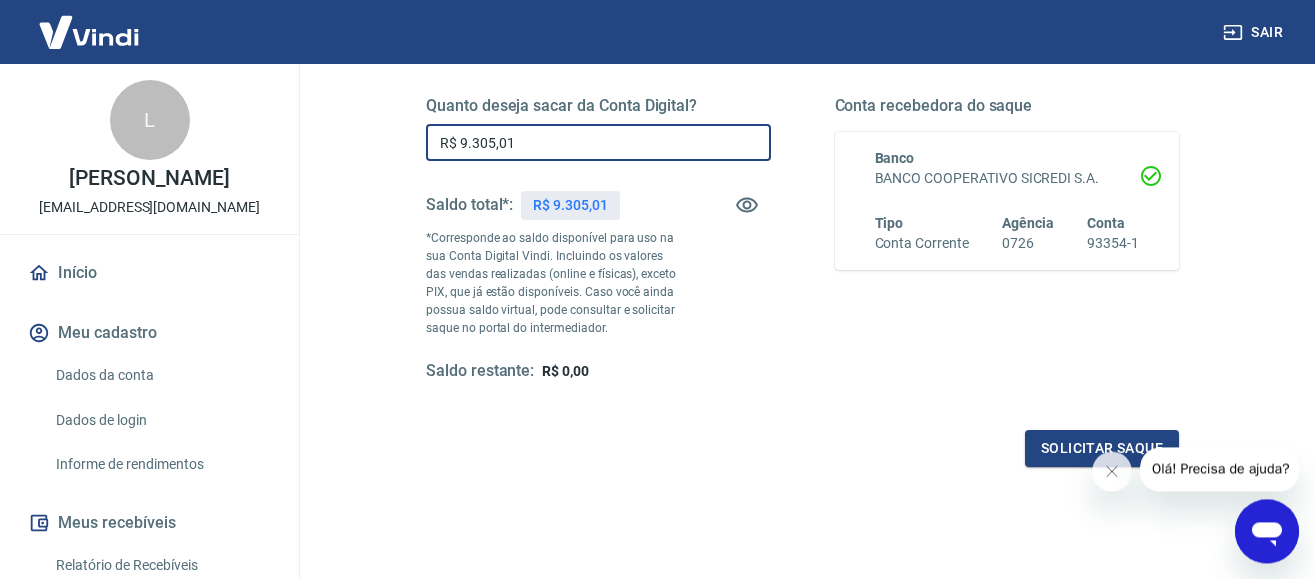scroll, scrollTop: 428, scrollLeft: 0, axis: vertical 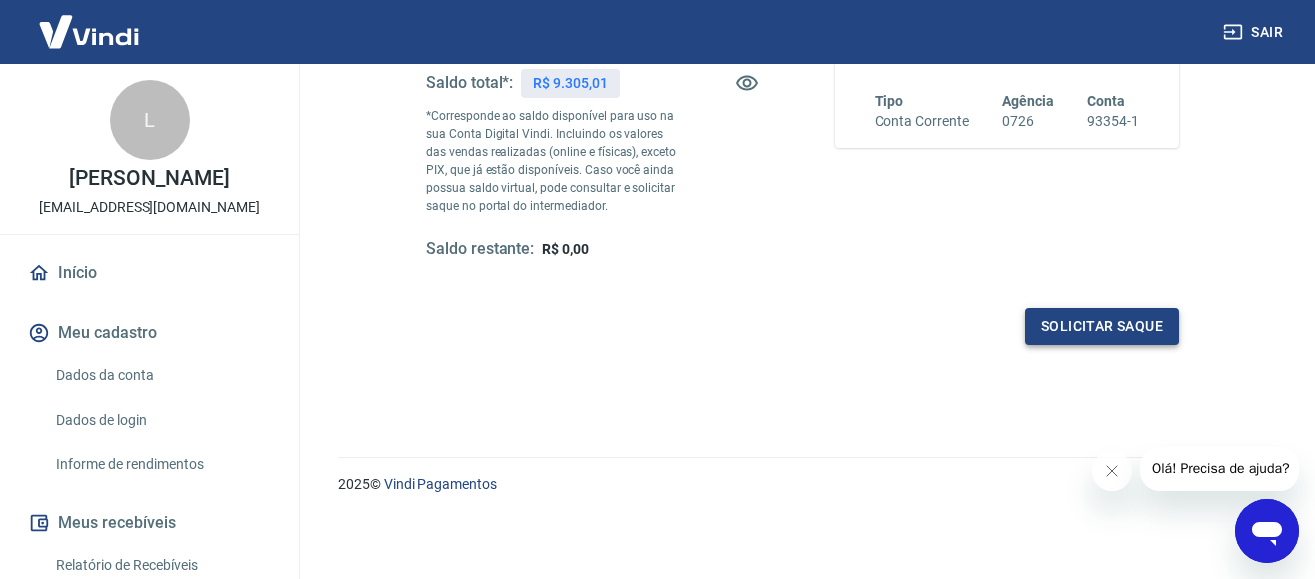 type on "R$ 9.305,01" 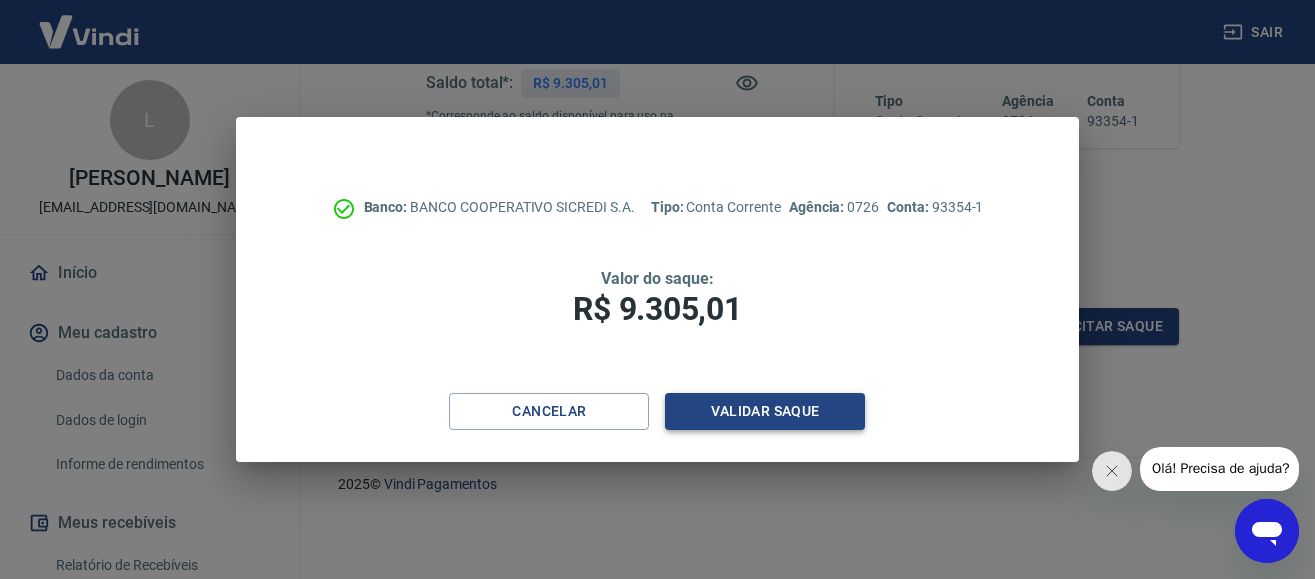 click on "Validar saque" at bounding box center [765, 411] 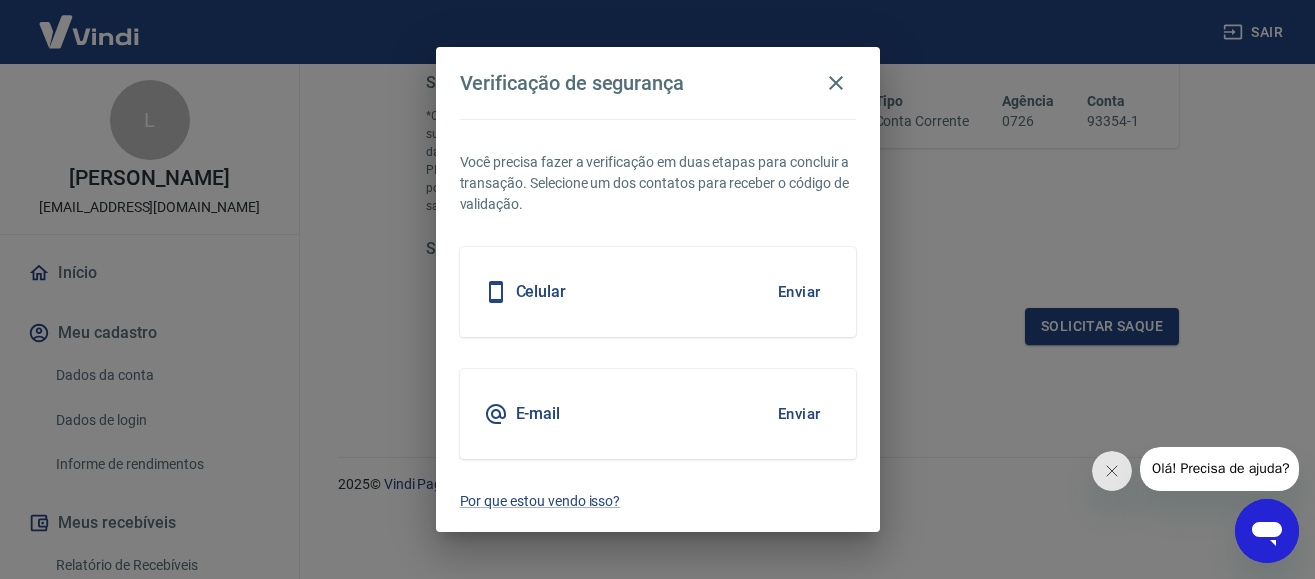 click on "Enviar" at bounding box center (799, 292) 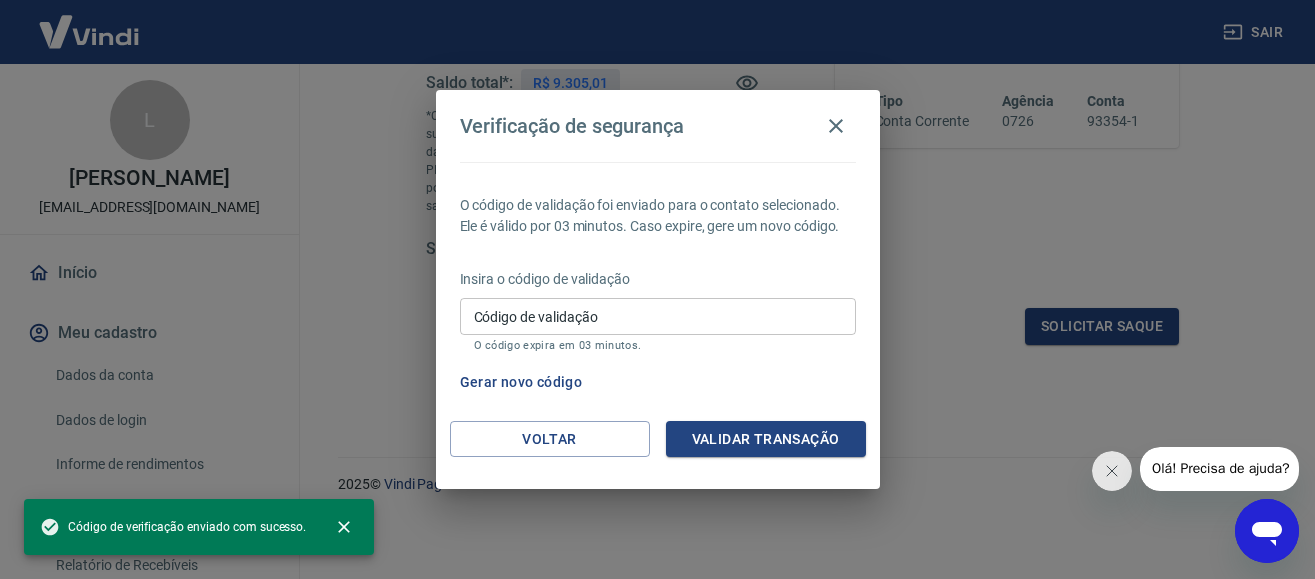 click on "Código de validação" at bounding box center (658, 316) 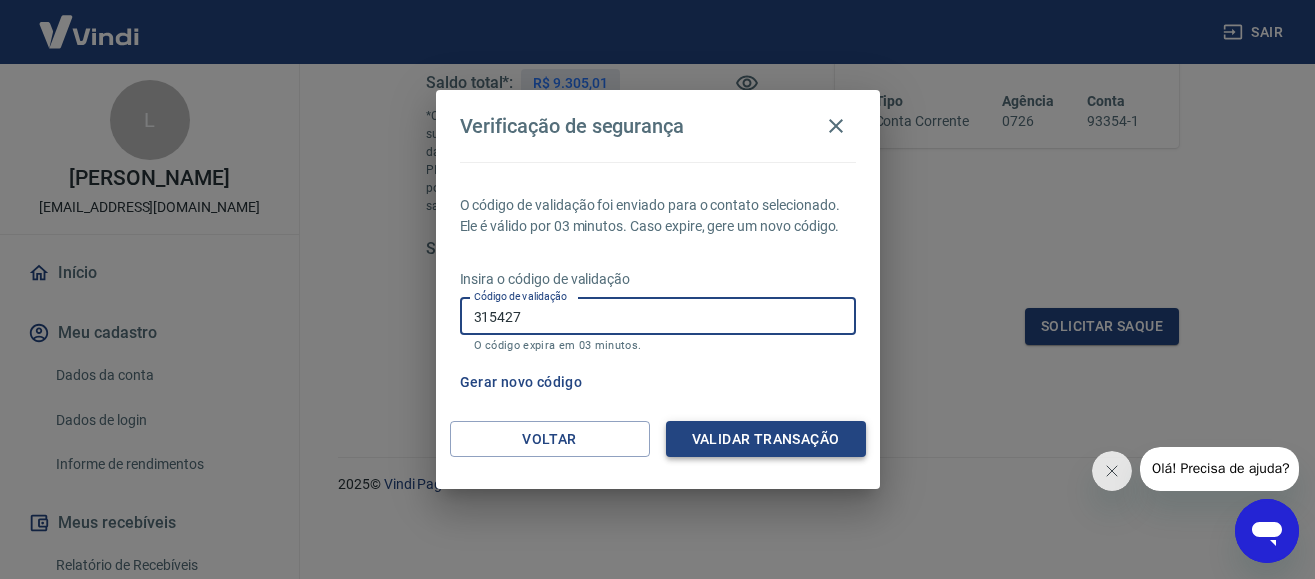 type on "315427" 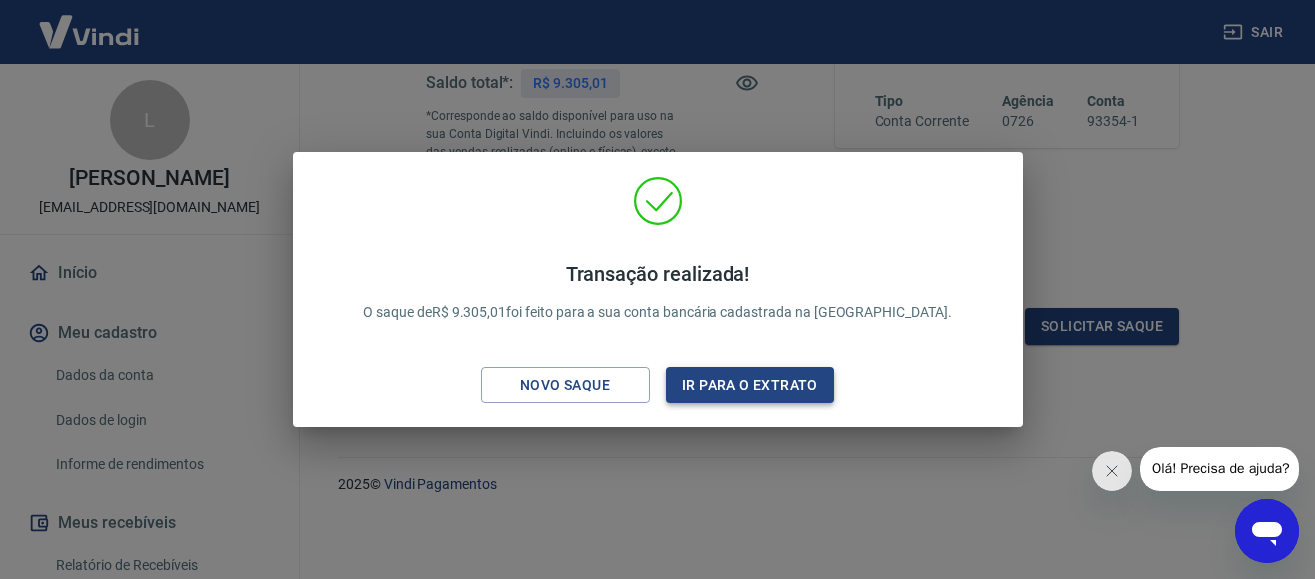 click on "Ir para o extrato" at bounding box center (750, 385) 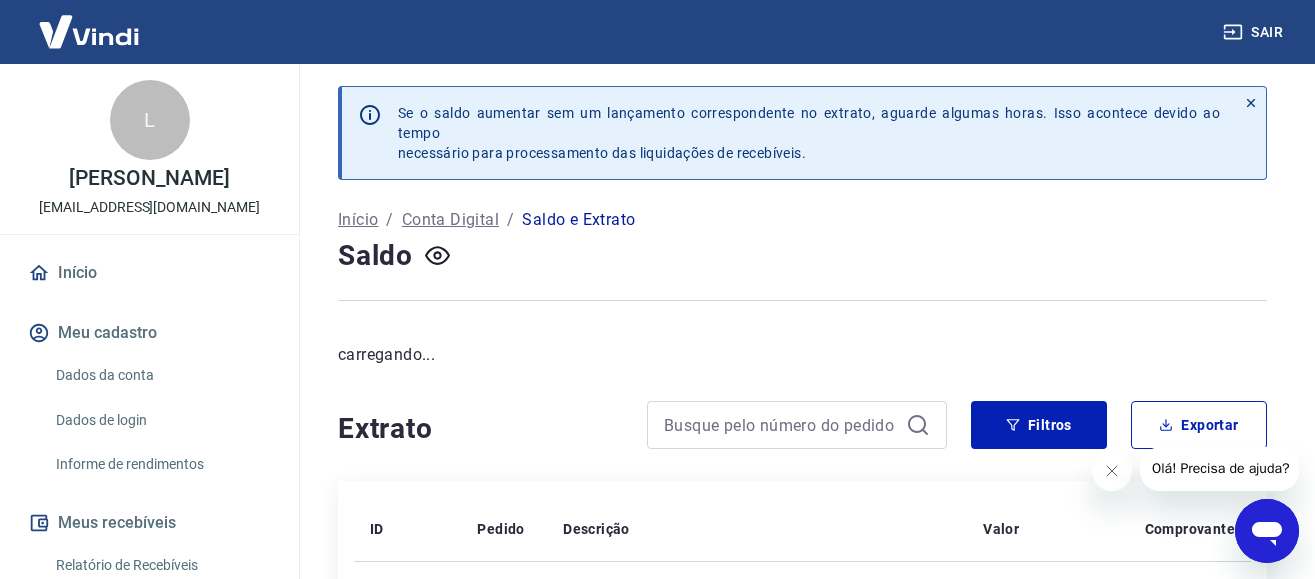 scroll, scrollTop: 1738, scrollLeft: 0, axis: vertical 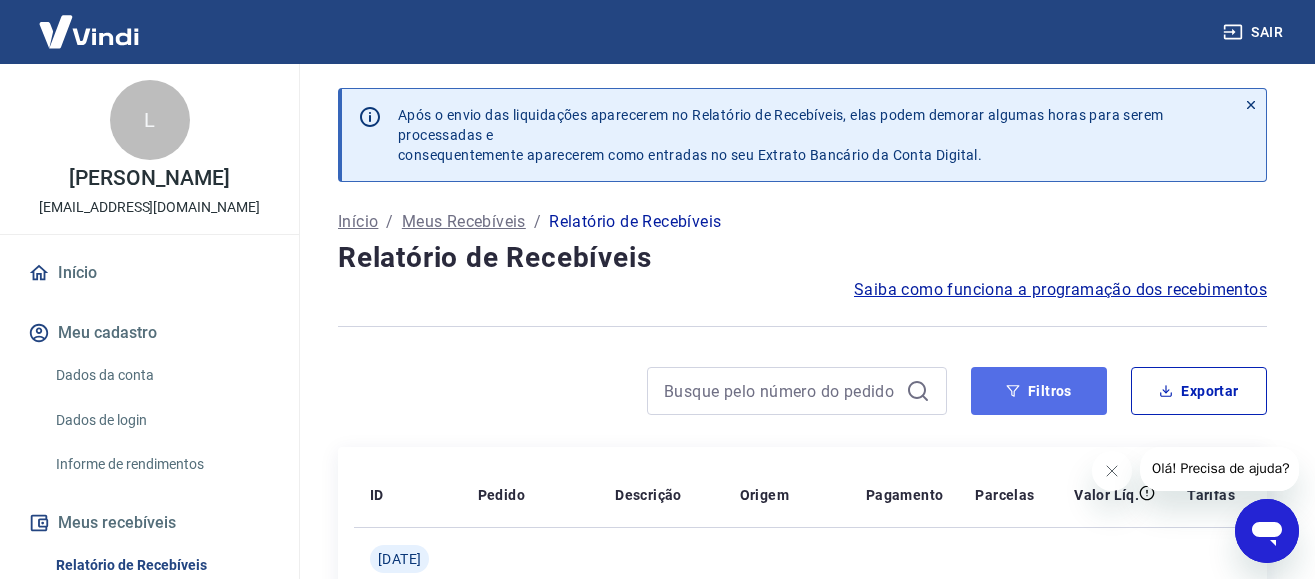 click on "Filtros" at bounding box center [1039, 391] 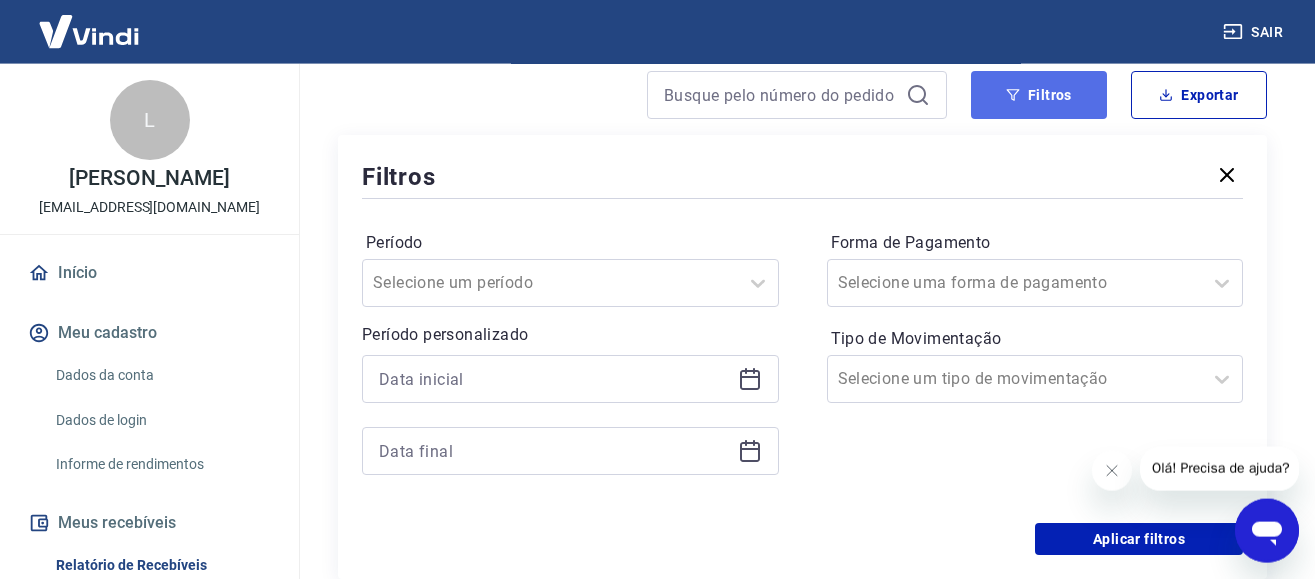 scroll, scrollTop: 306, scrollLeft: 0, axis: vertical 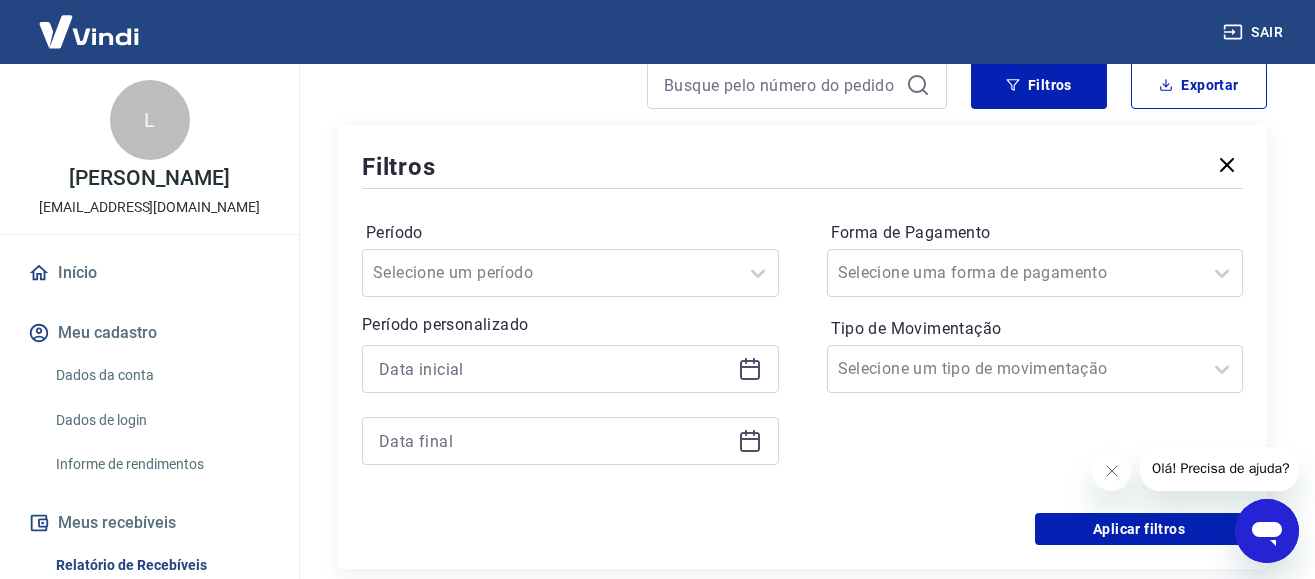 click 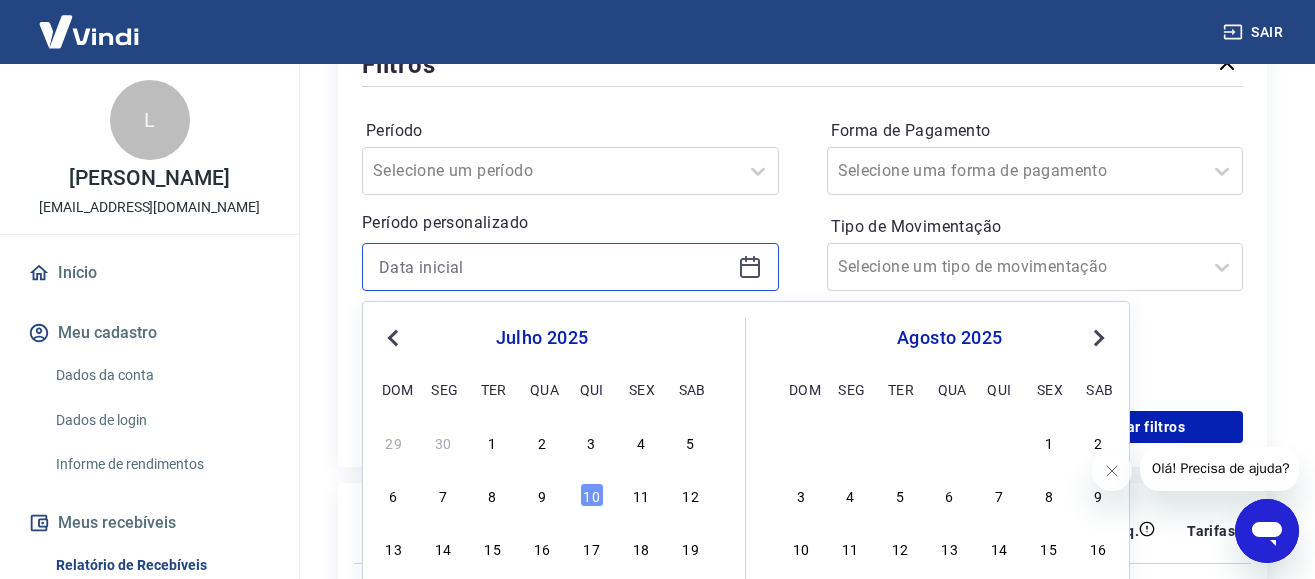 scroll, scrollTop: 510, scrollLeft: 0, axis: vertical 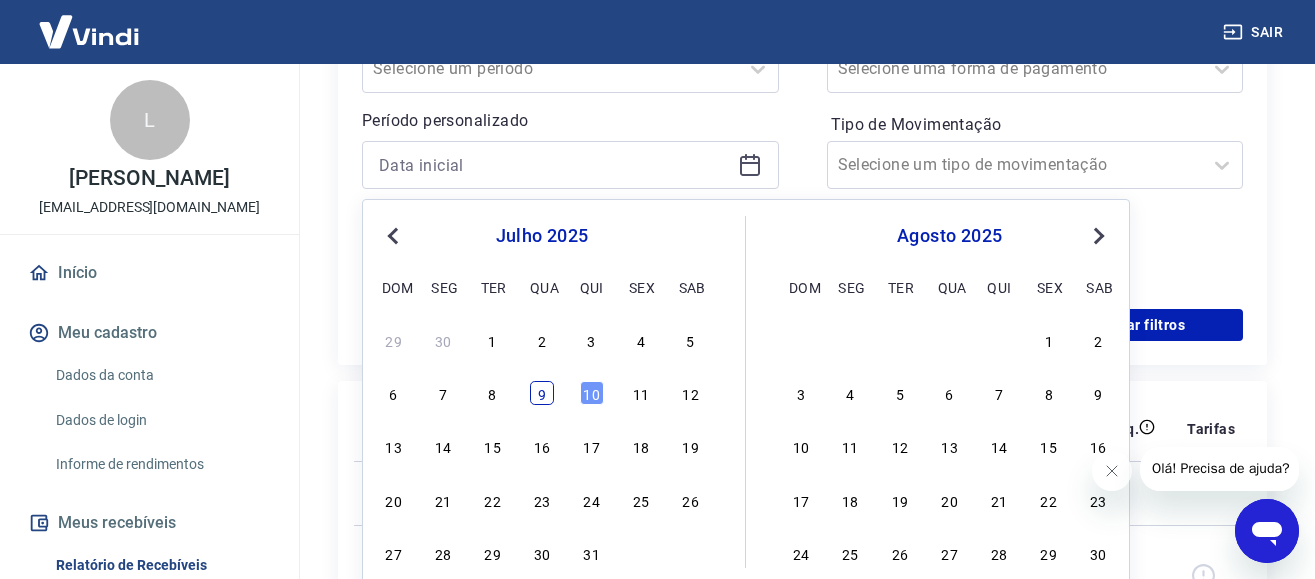 click on "9" at bounding box center (542, 393) 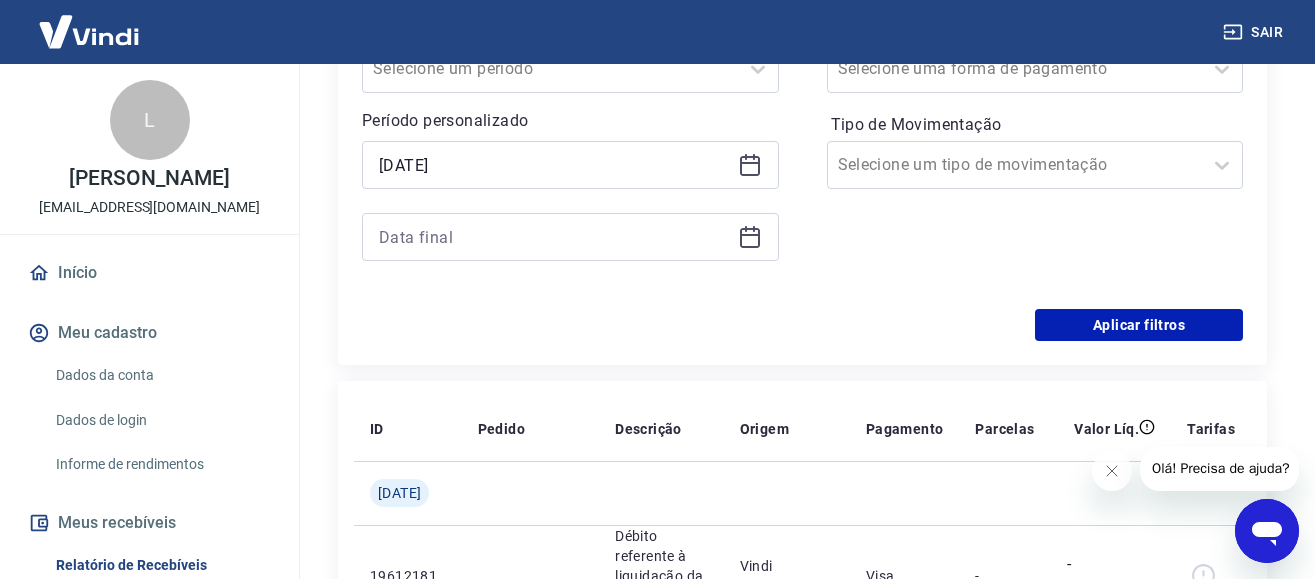 type on "09/07/2025" 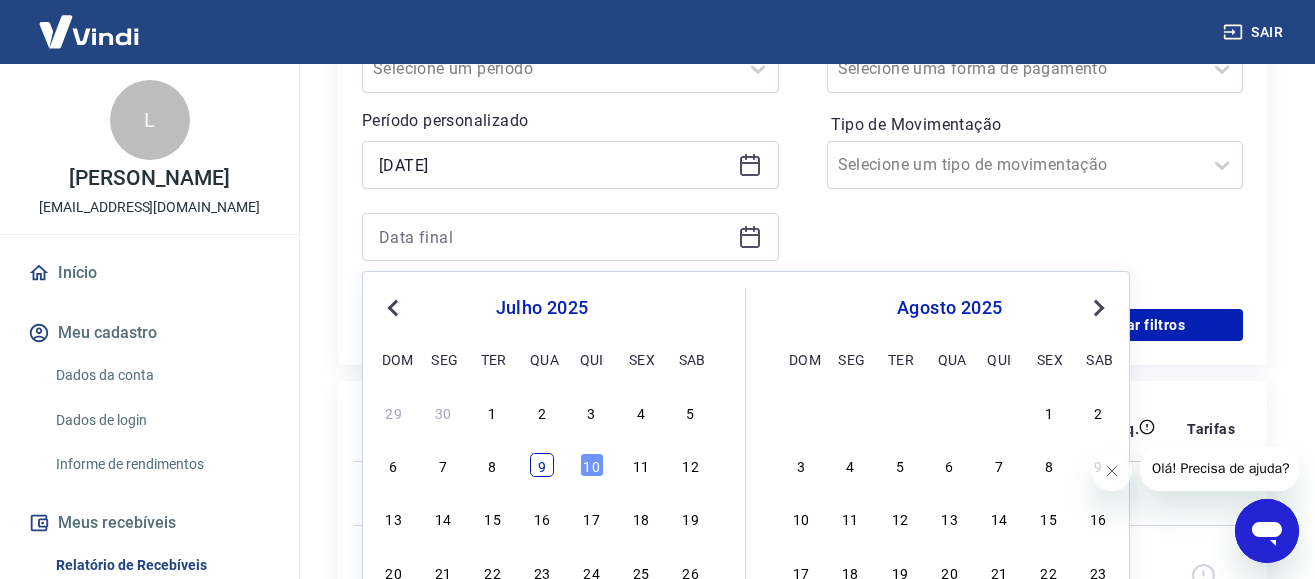 click on "9" at bounding box center [542, 465] 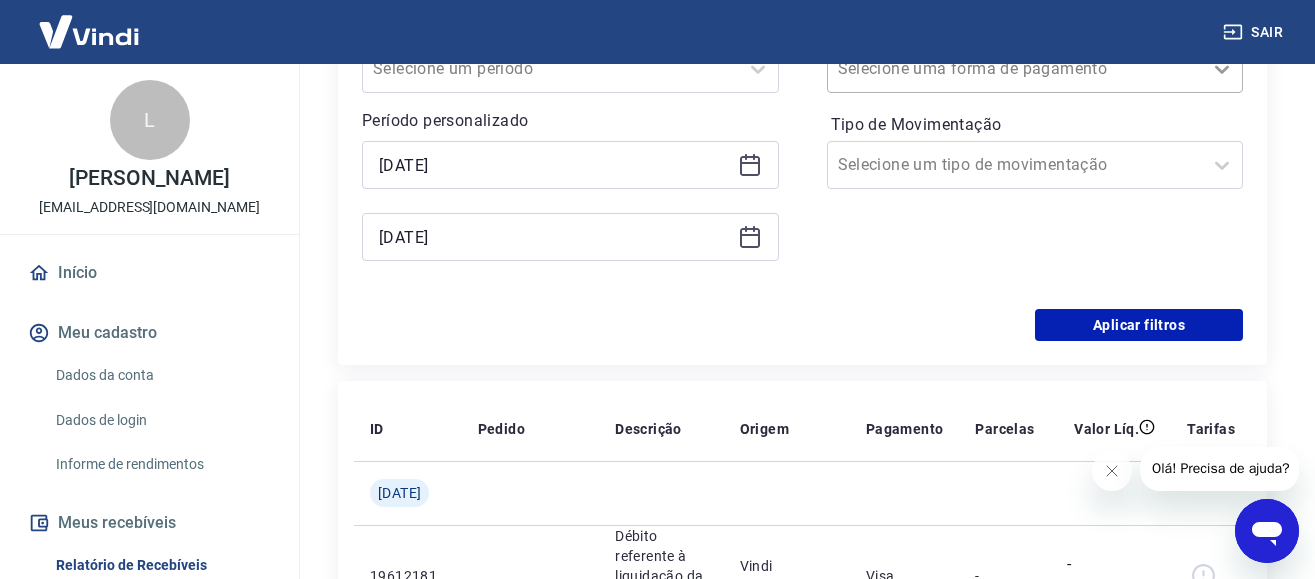 click 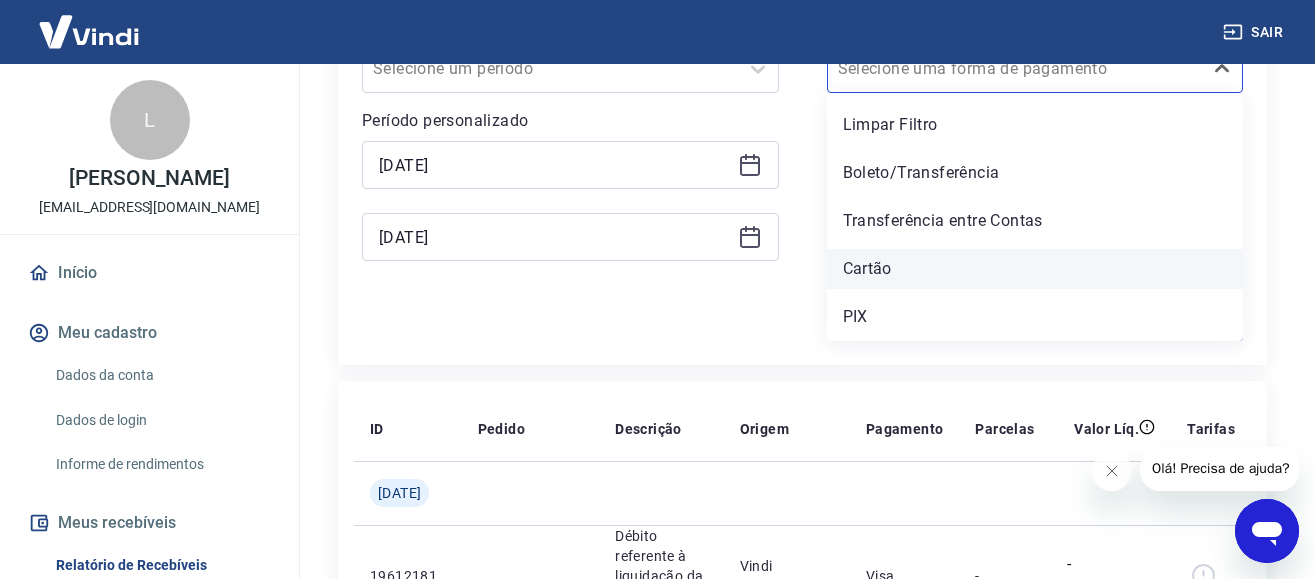 click on "Cartão" at bounding box center (1035, 269) 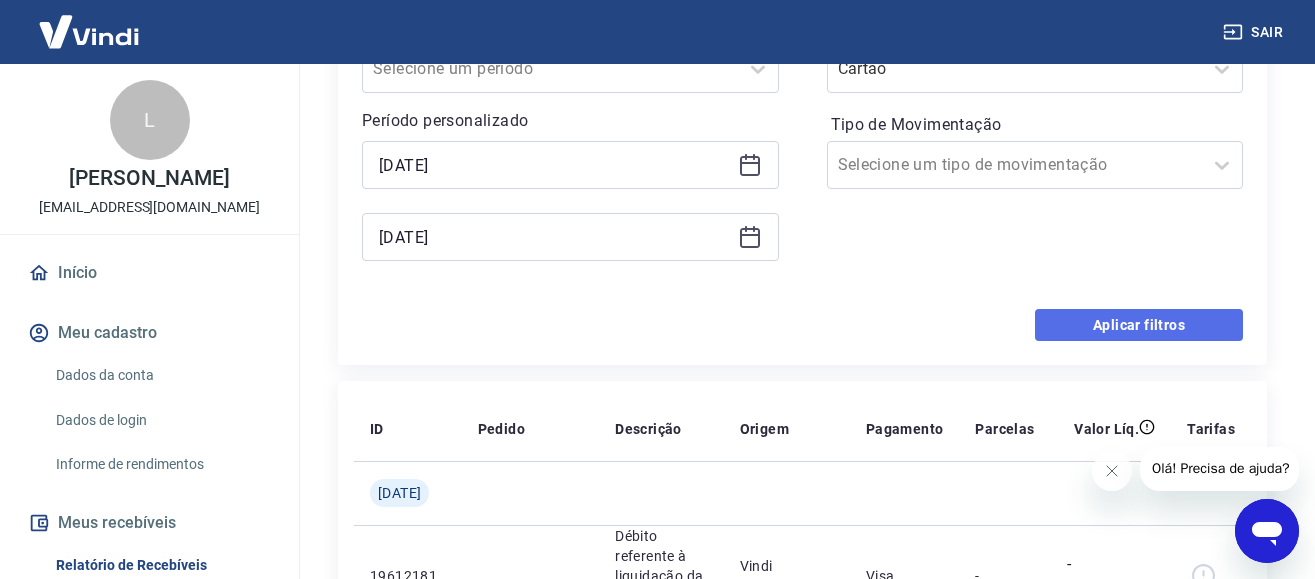 click on "Aplicar filtros" at bounding box center [1139, 325] 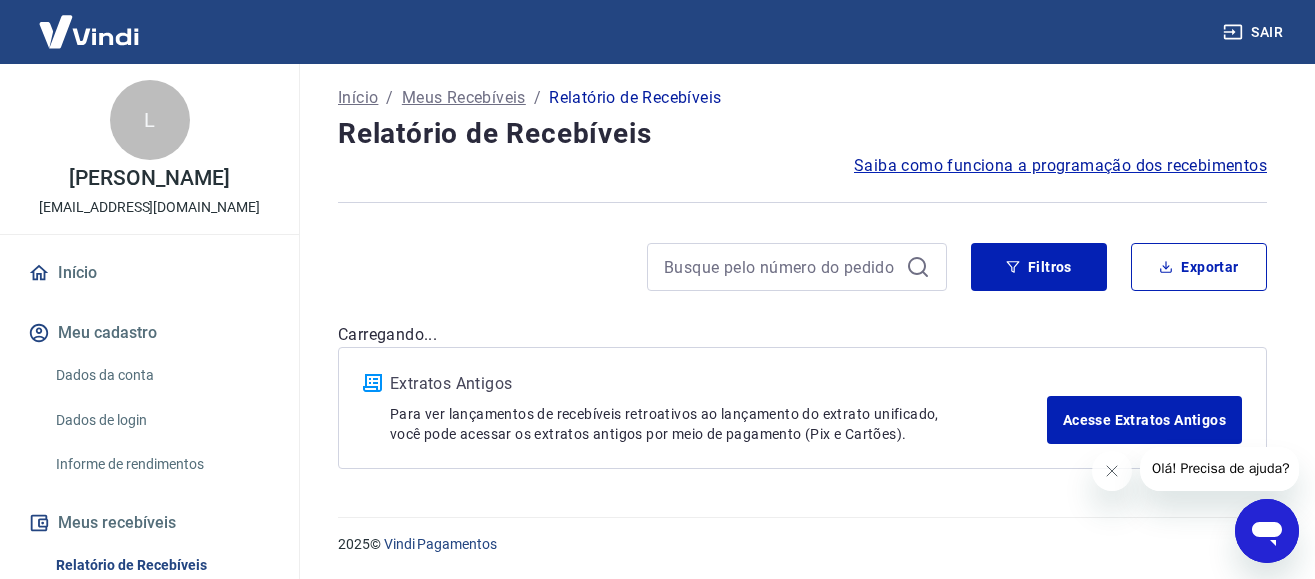 scroll, scrollTop: 124, scrollLeft: 0, axis: vertical 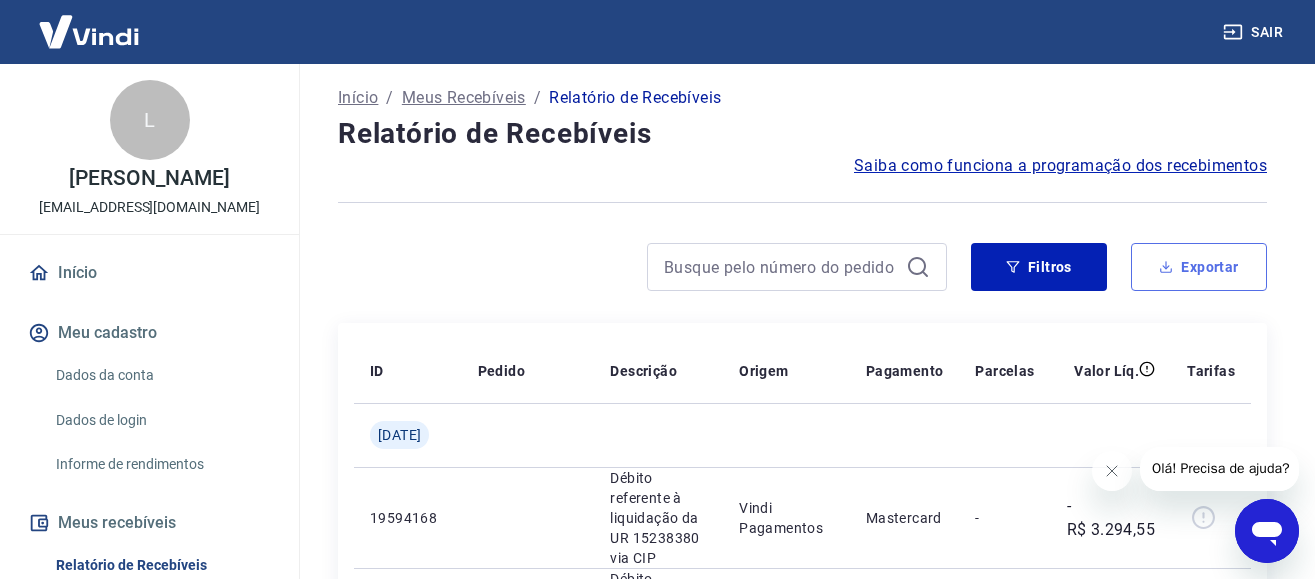 click 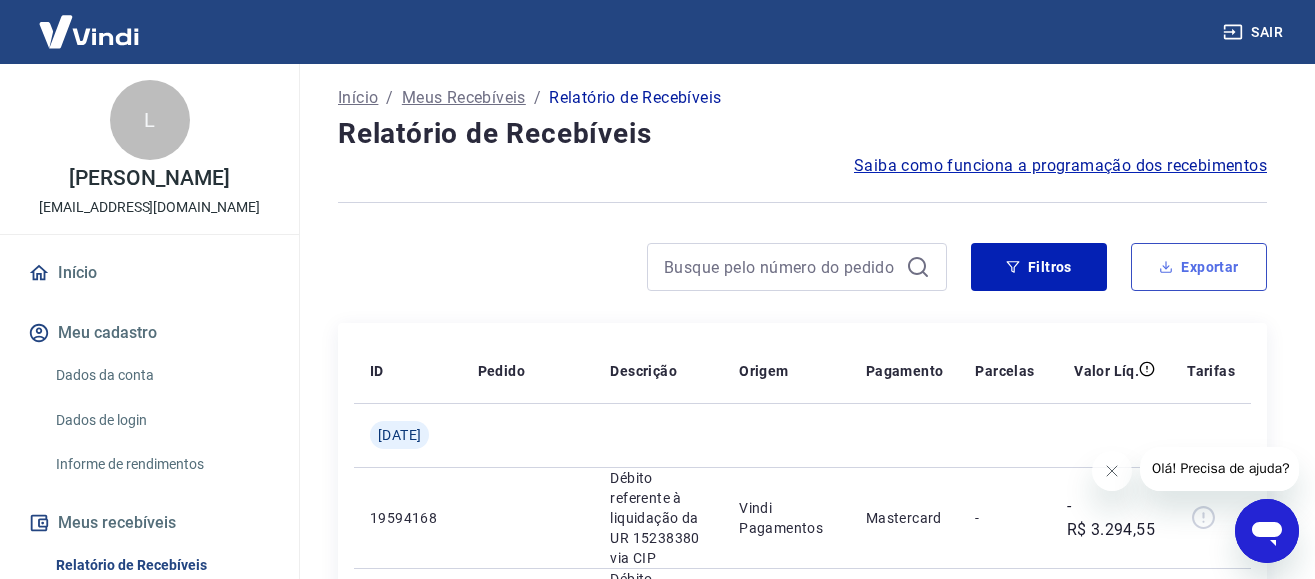 type on "09/07/2025" 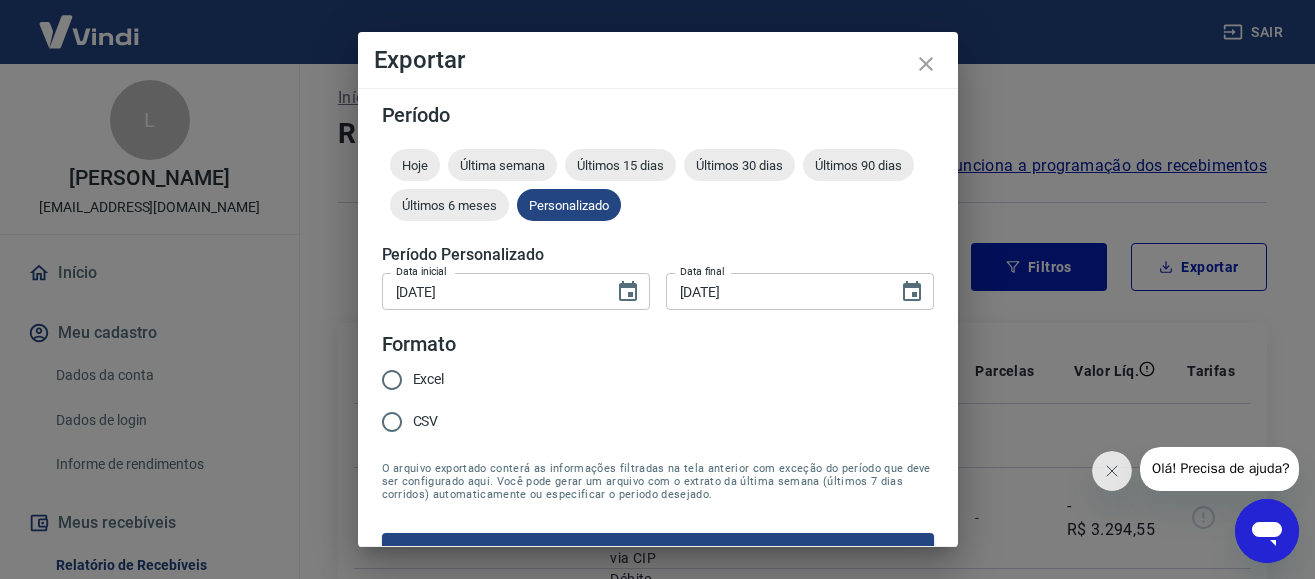 click on "CSV" at bounding box center [392, 422] 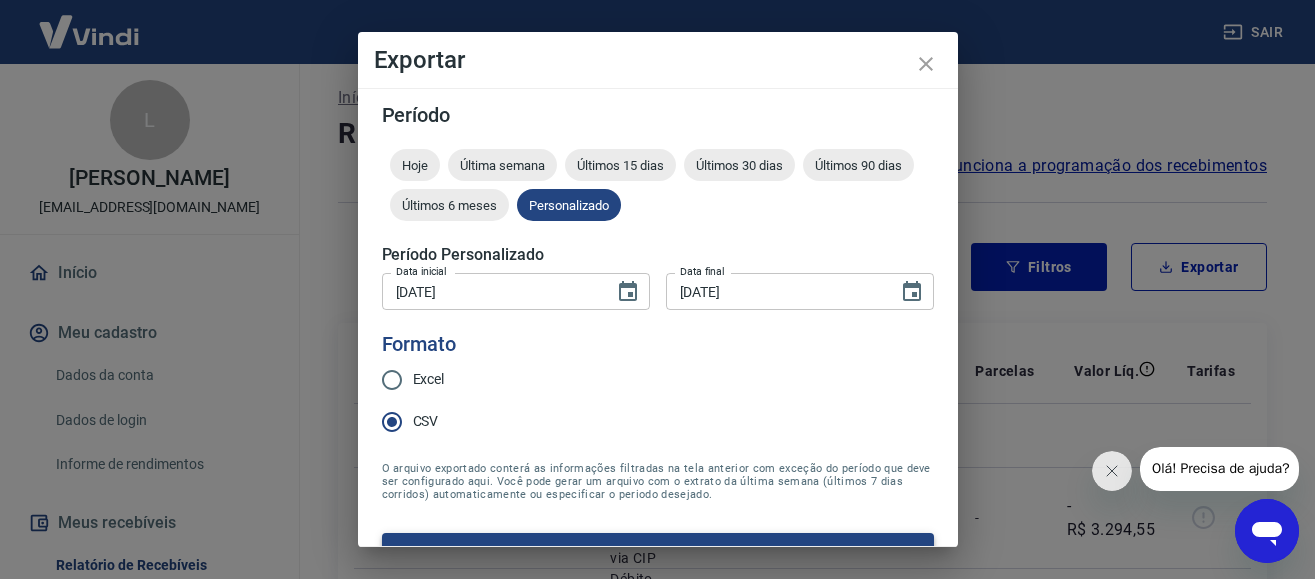 click on "Exportar" at bounding box center (658, 554) 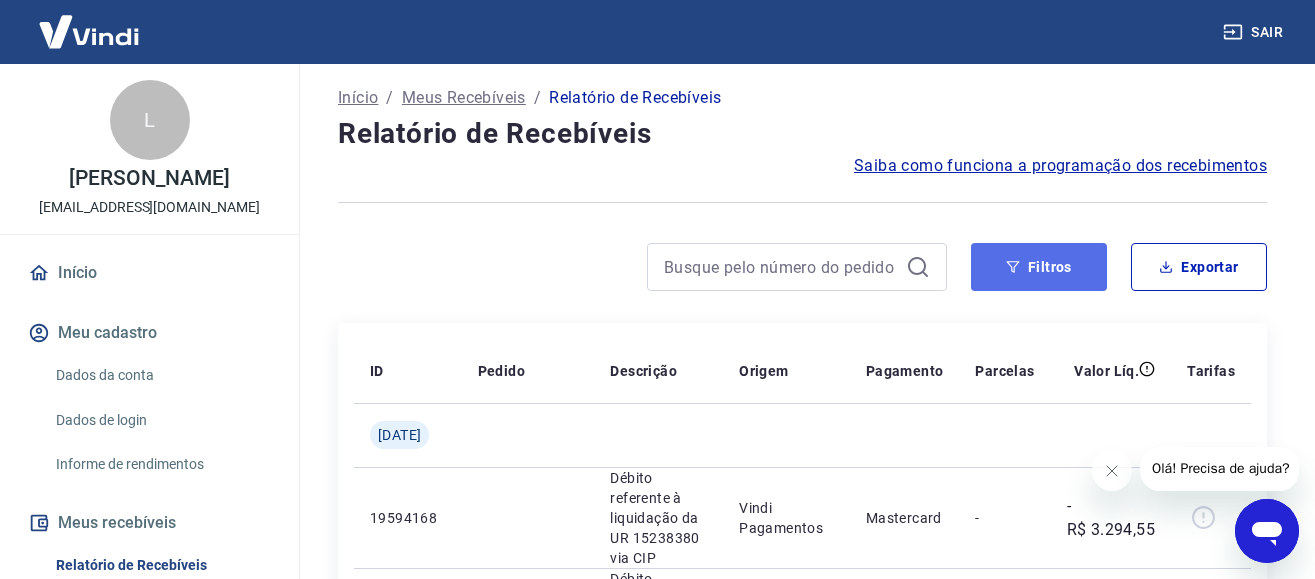 click on "Filtros" at bounding box center [1039, 267] 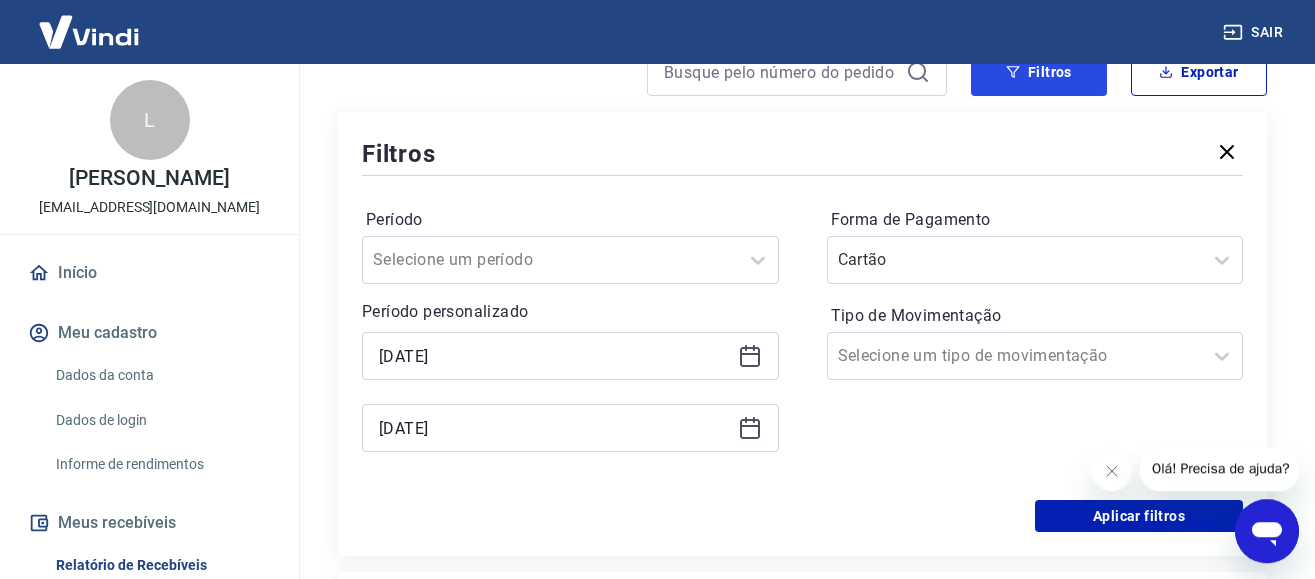 scroll, scrollTop: 328, scrollLeft: 0, axis: vertical 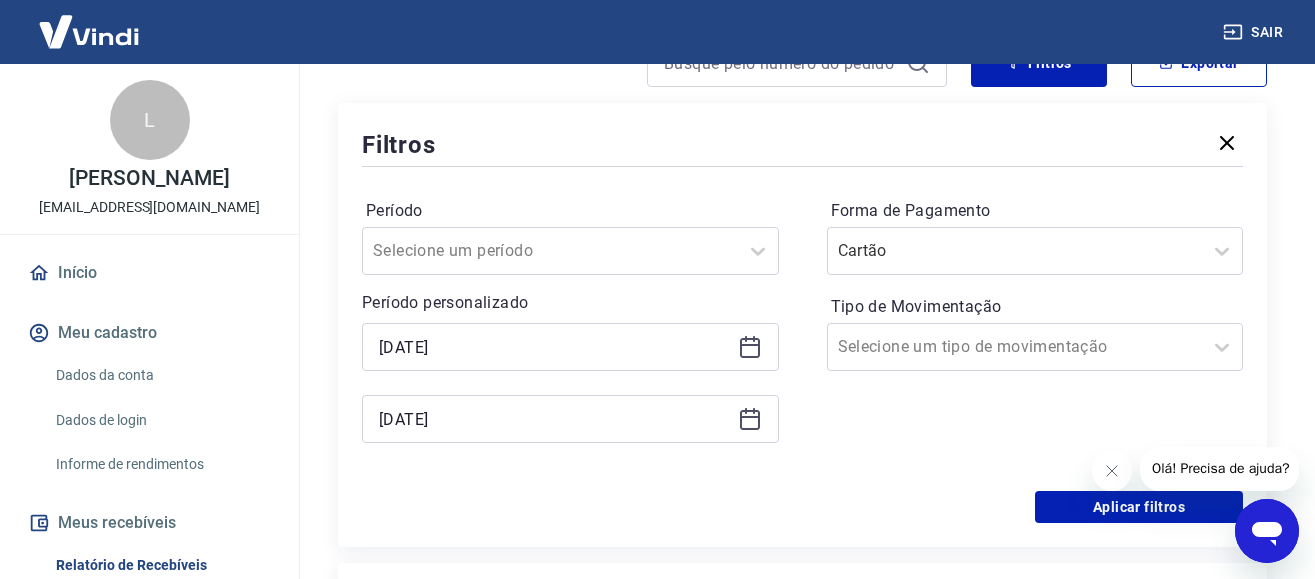 click 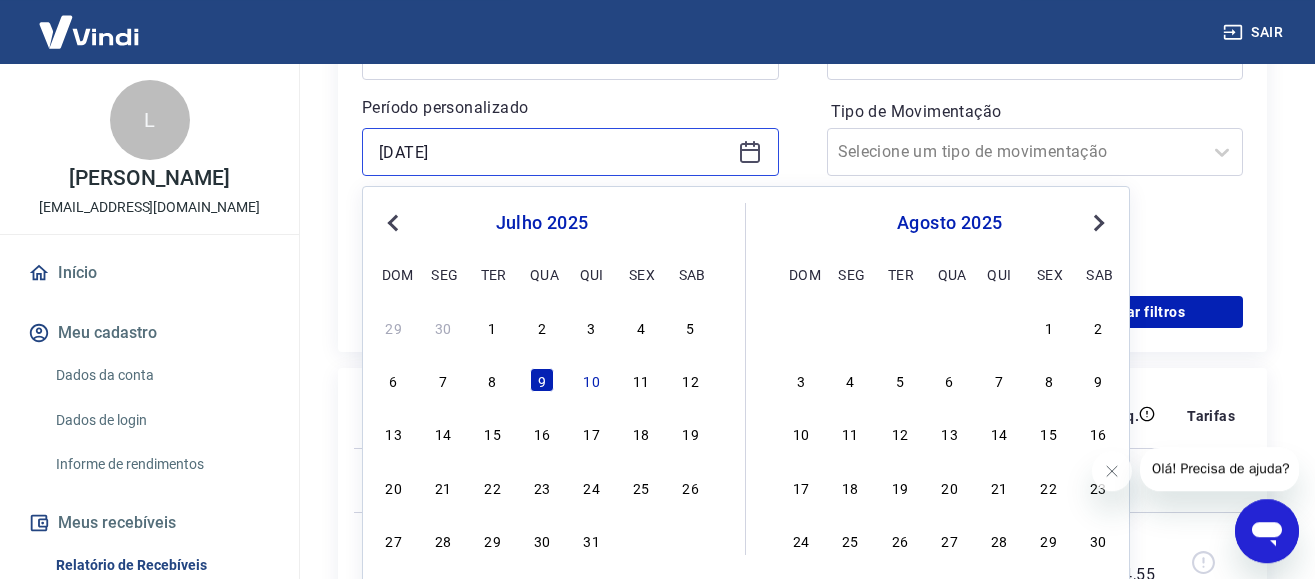 scroll, scrollTop: 532, scrollLeft: 0, axis: vertical 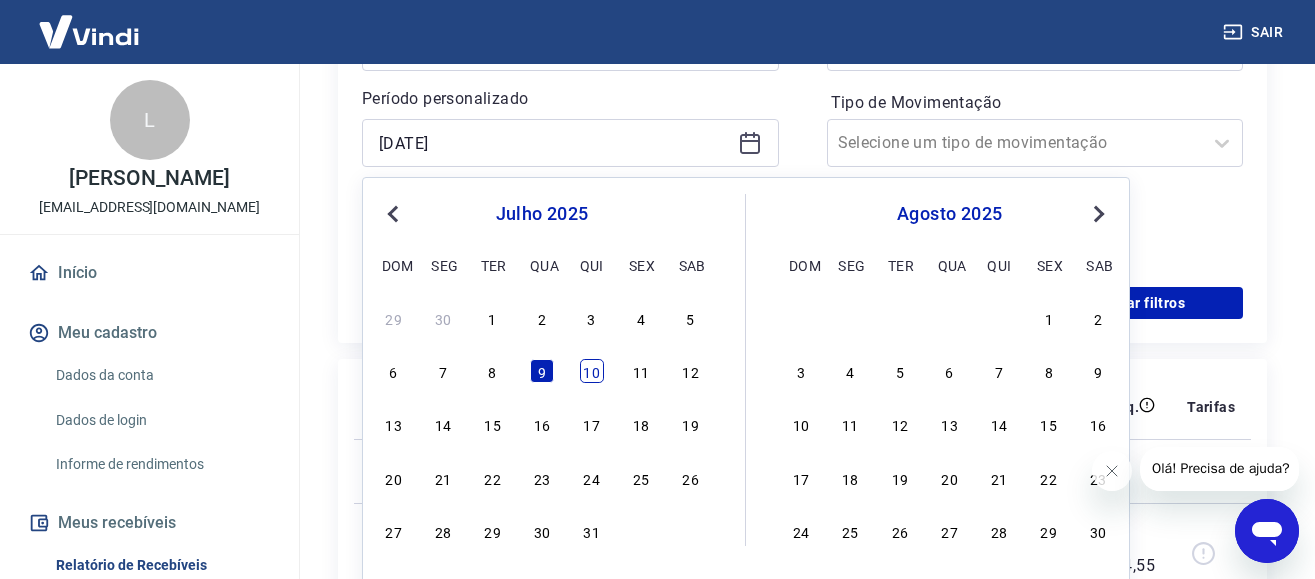 click on "10" at bounding box center [592, 371] 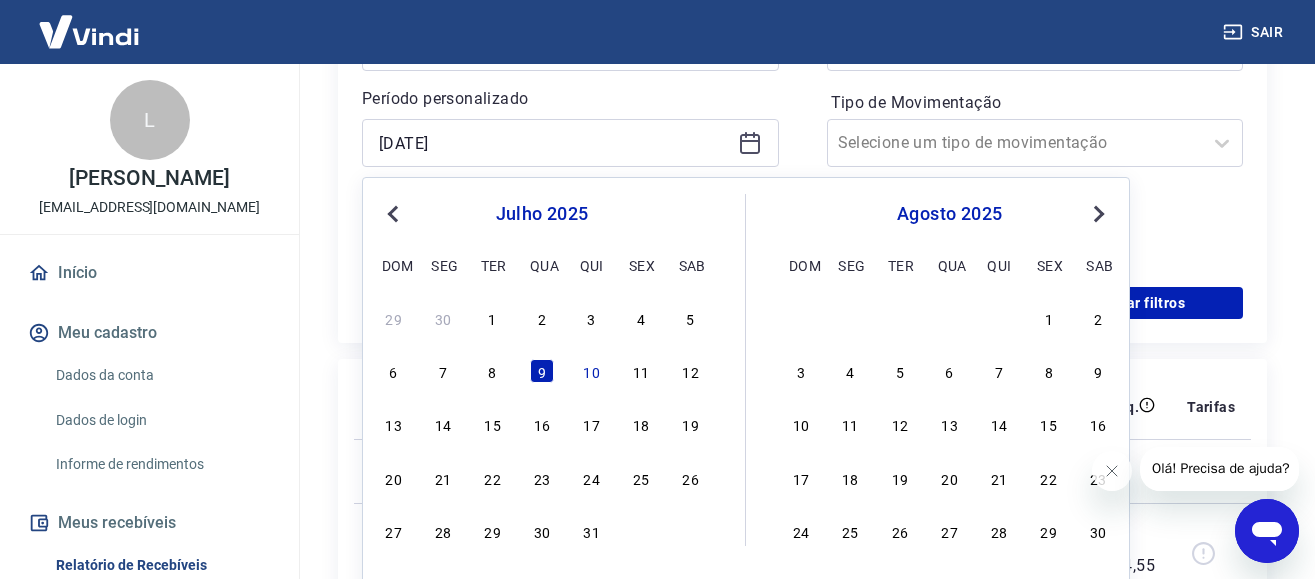 type on "10/07/2025" 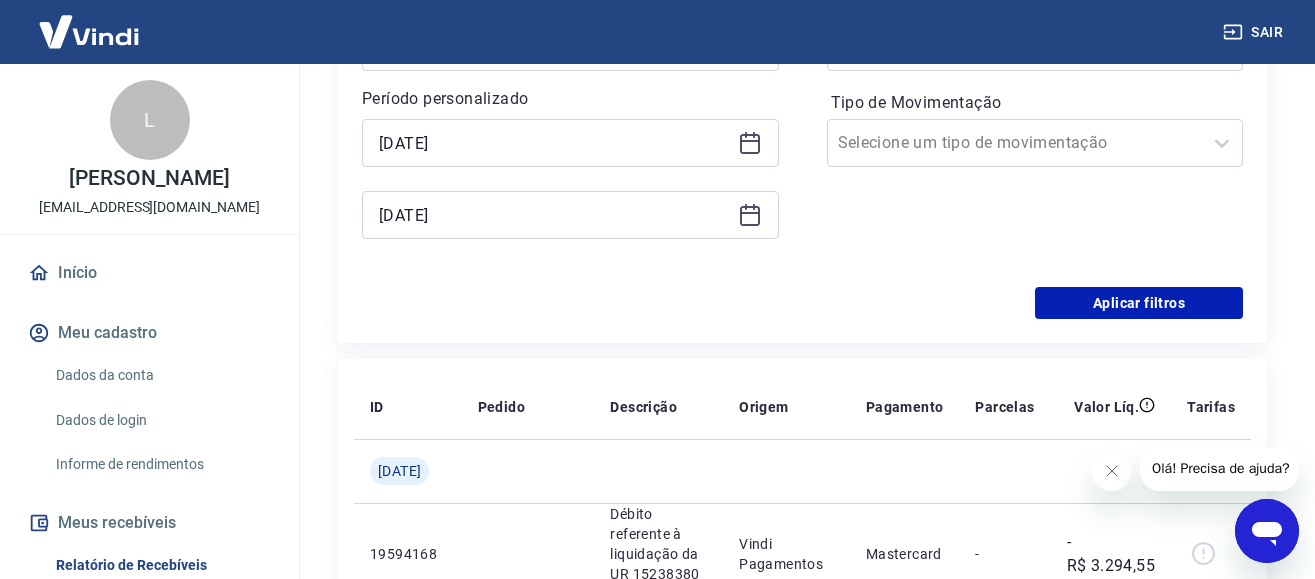 click 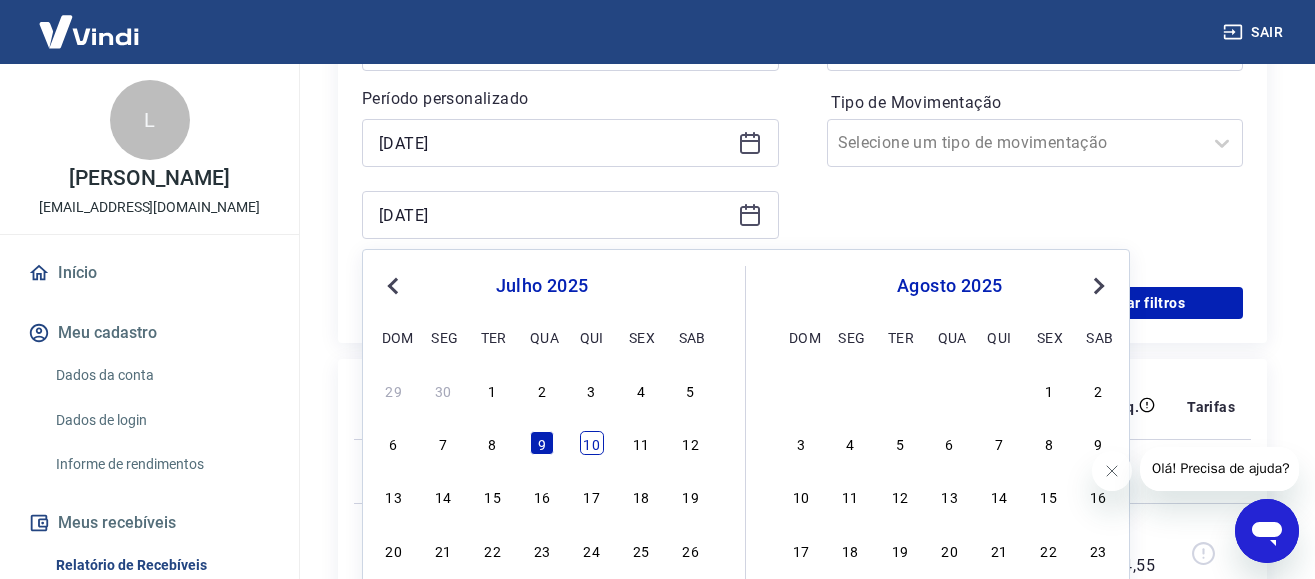 click on "10" at bounding box center (592, 443) 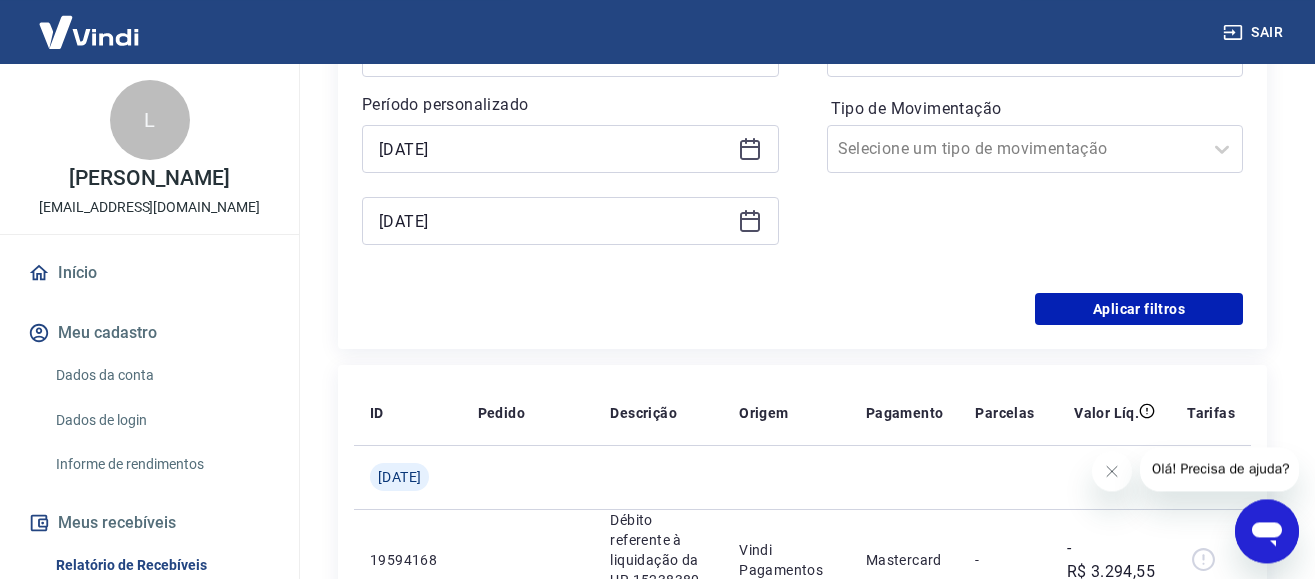 scroll, scrollTop: 532, scrollLeft: 0, axis: vertical 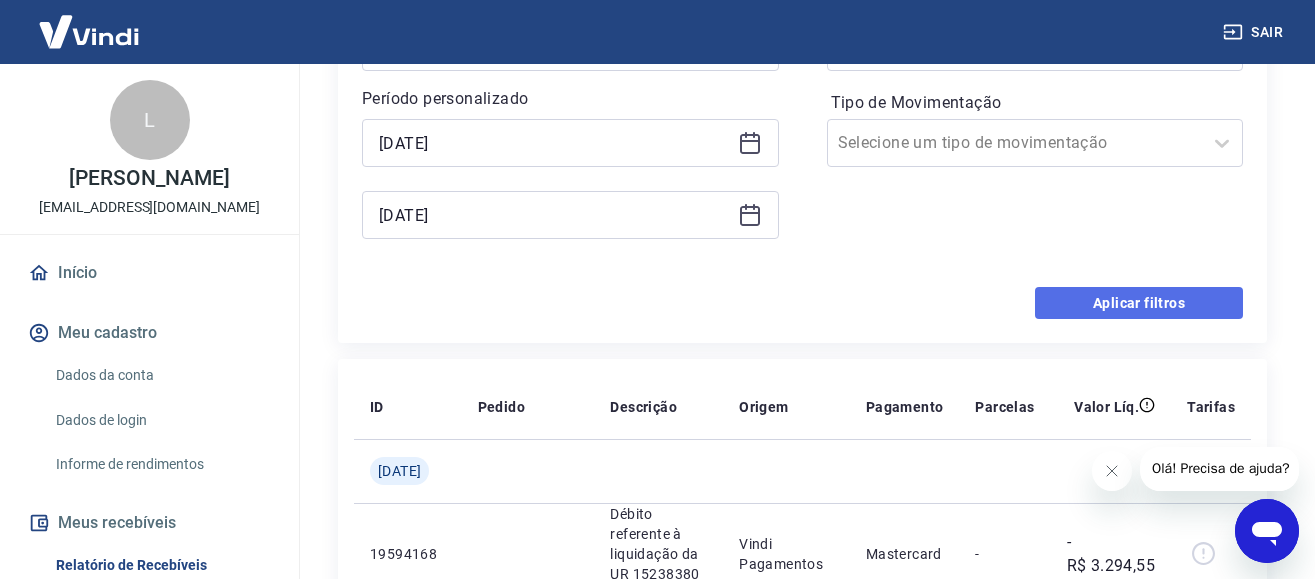 click on "Aplicar filtros" at bounding box center [1139, 303] 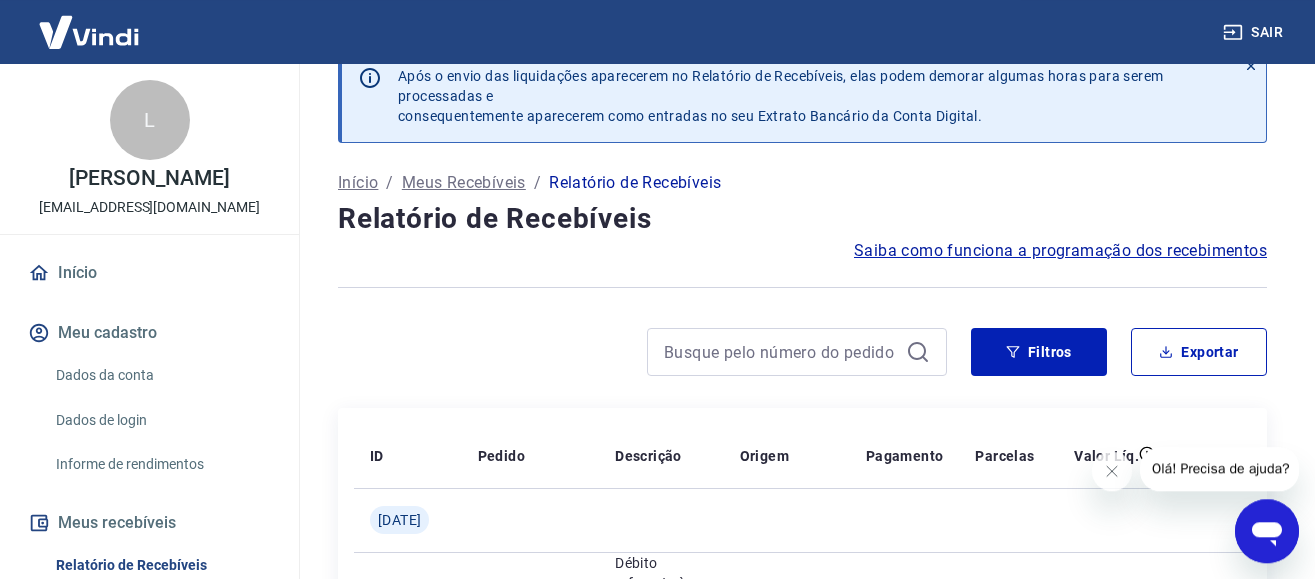 scroll, scrollTop: 0, scrollLeft: 0, axis: both 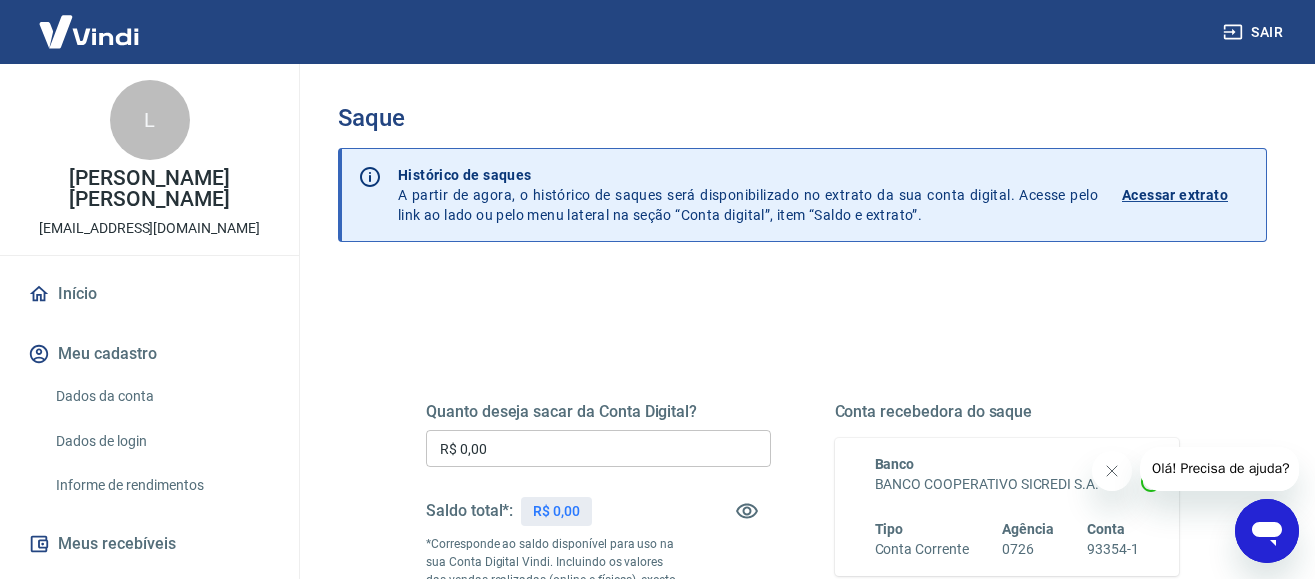 click on "Acessar extrato" at bounding box center [1175, 195] 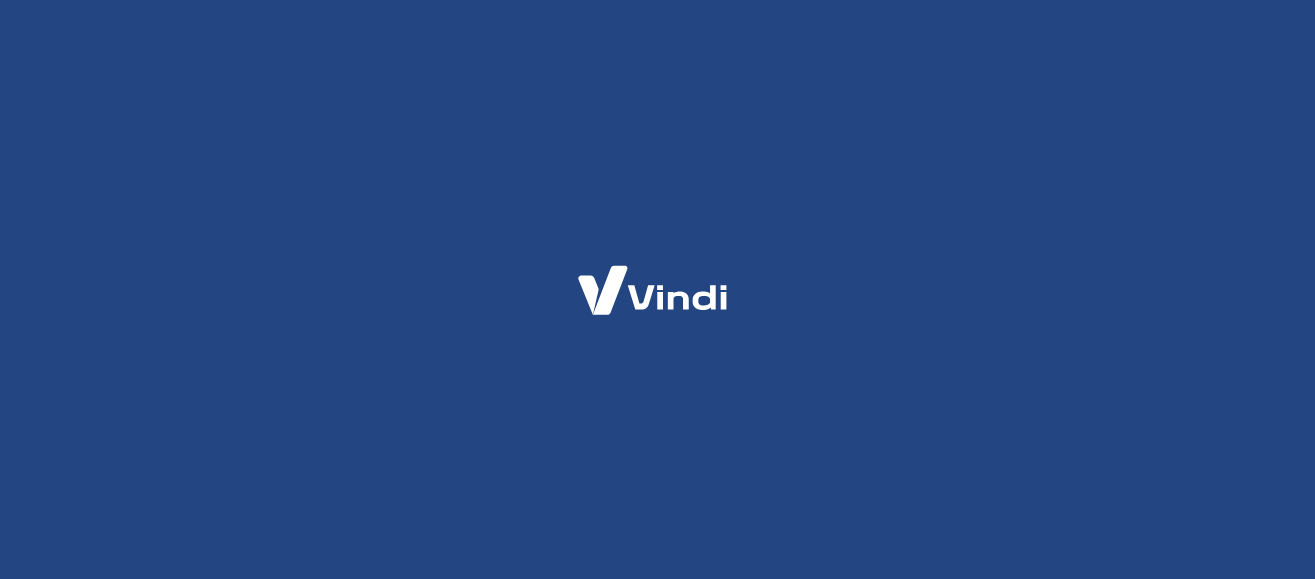 scroll, scrollTop: 0, scrollLeft: 0, axis: both 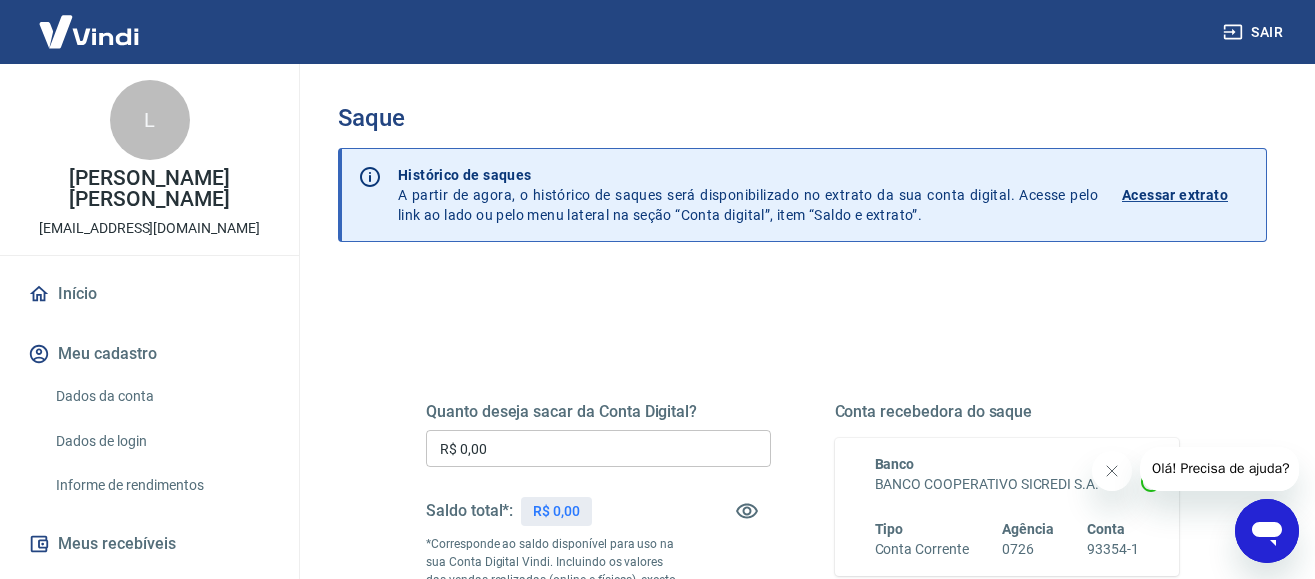 click on "Acessar extrato" at bounding box center (1175, 195) 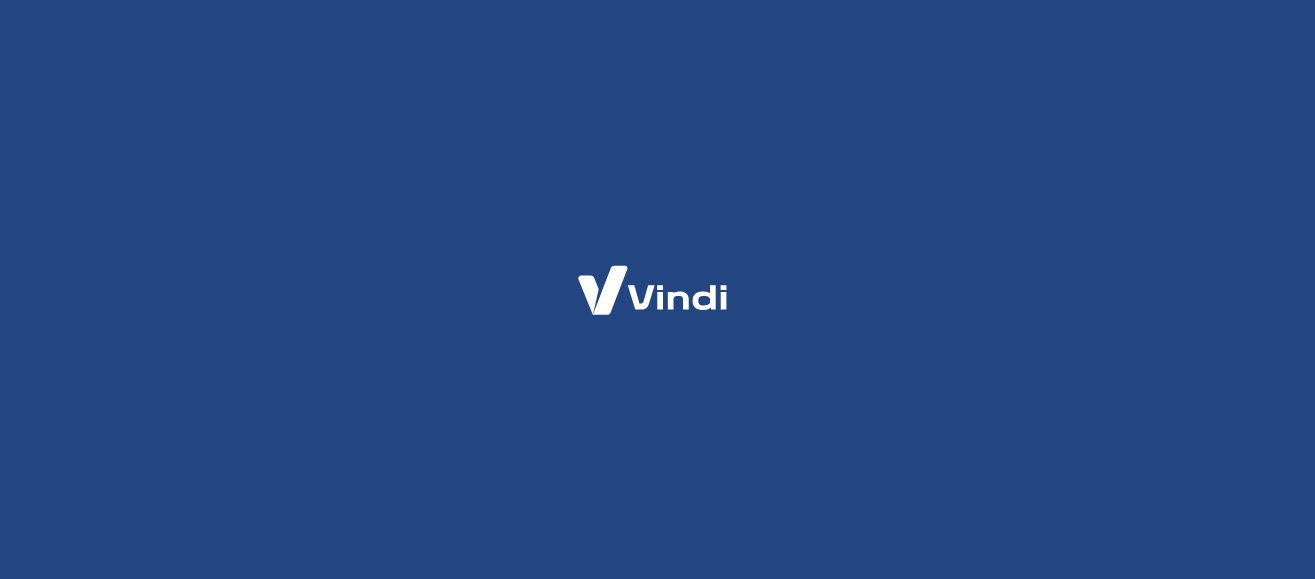 scroll, scrollTop: 0, scrollLeft: 0, axis: both 